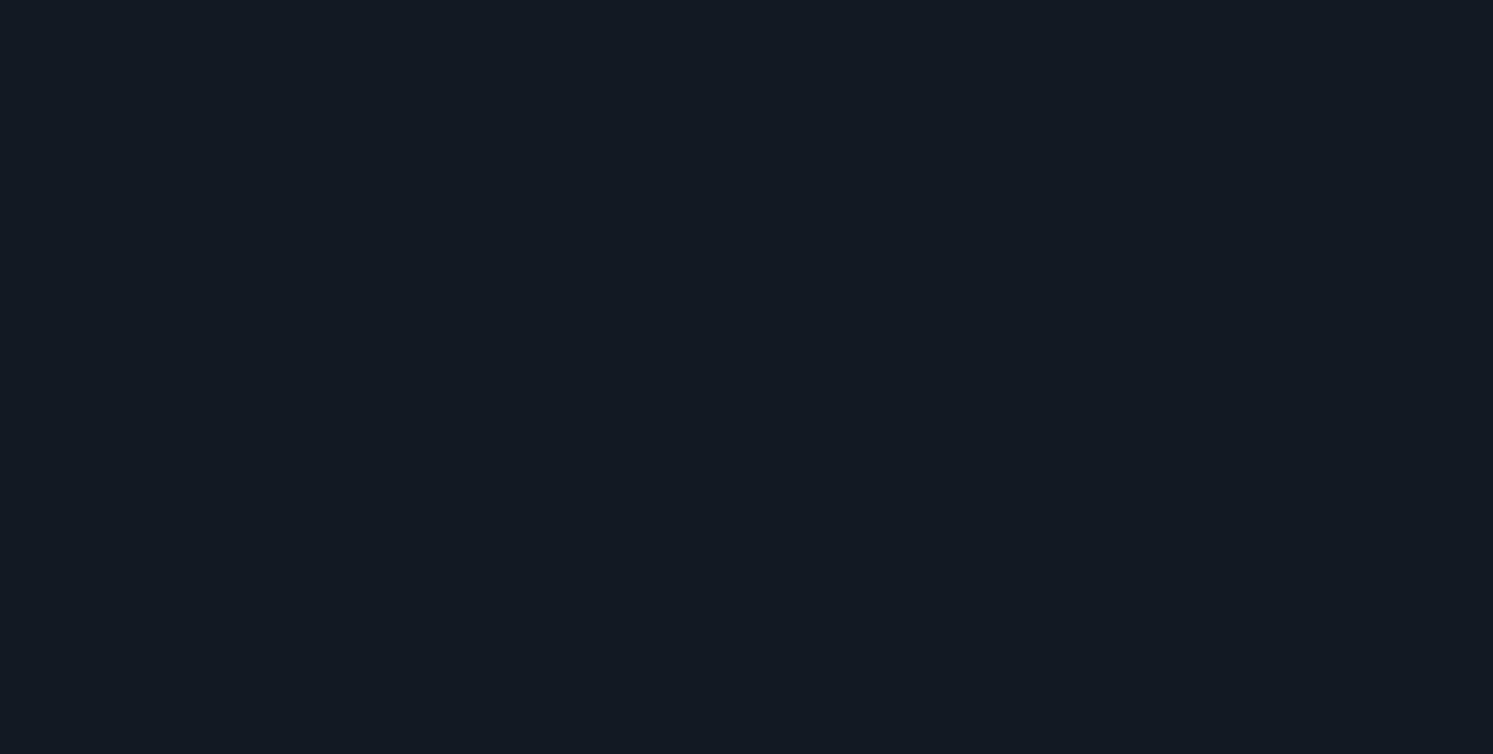 scroll, scrollTop: 0, scrollLeft: 0, axis: both 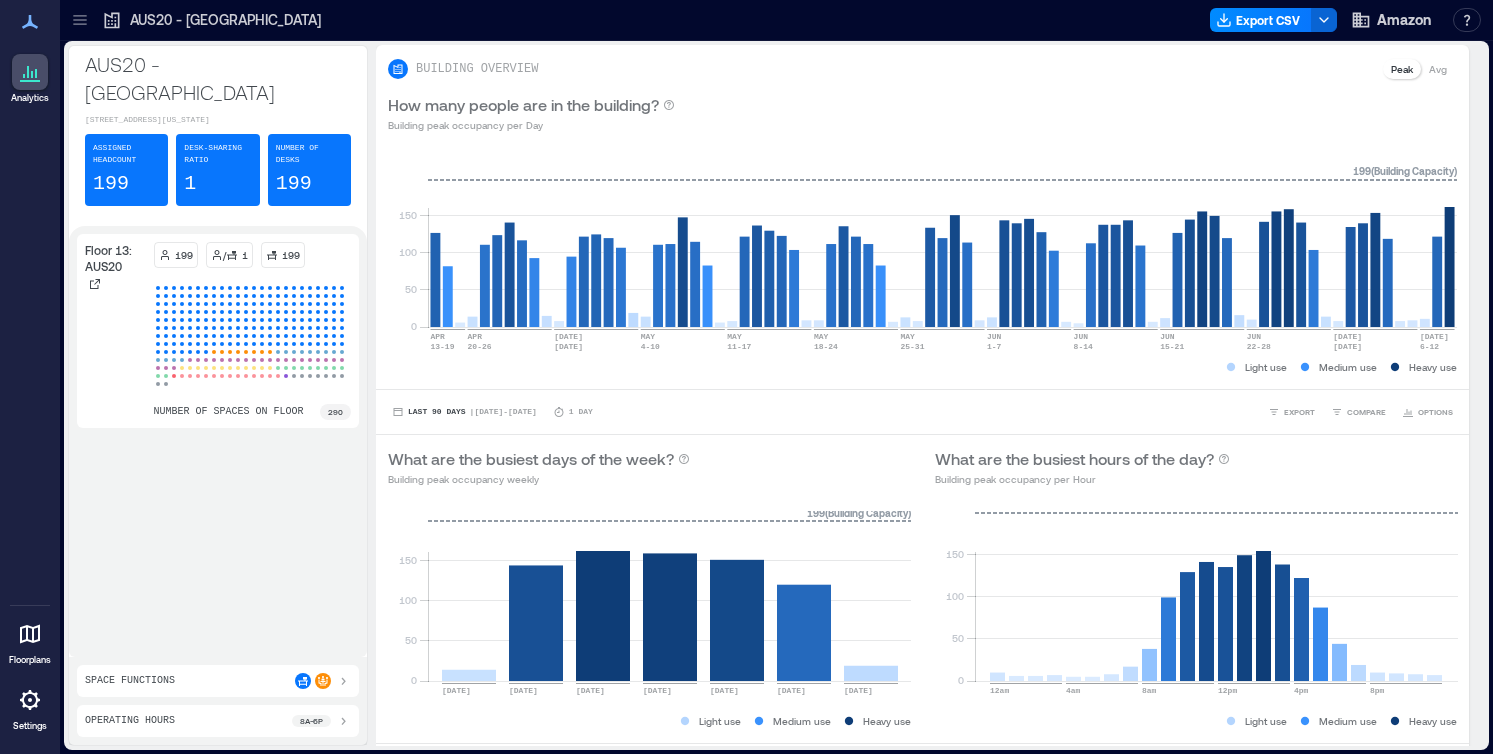 click at bounding box center [80, 20] 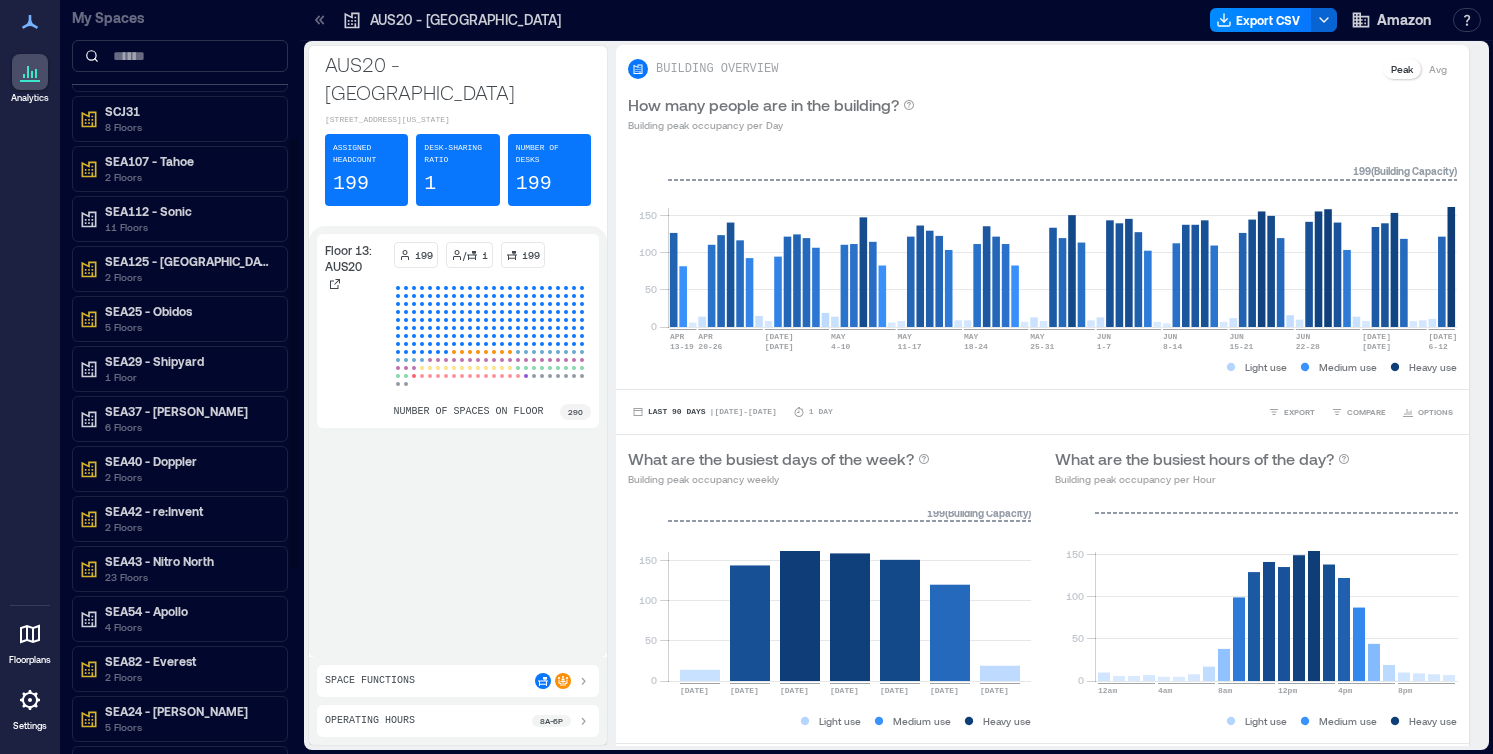scroll, scrollTop: 295, scrollLeft: 0, axis: vertical 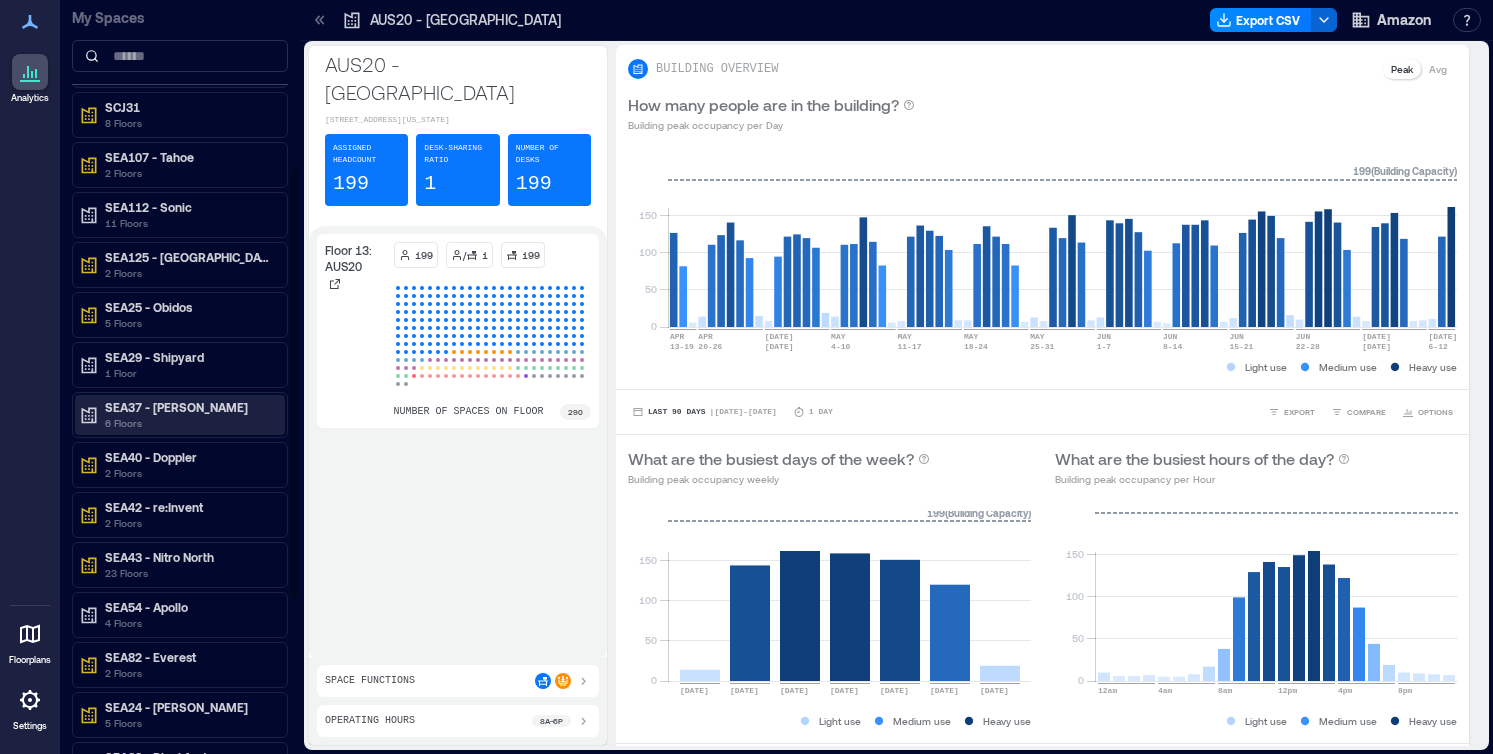 click on "SEA37 - [PERSON_NAME]" at bounding box center [189, 407] 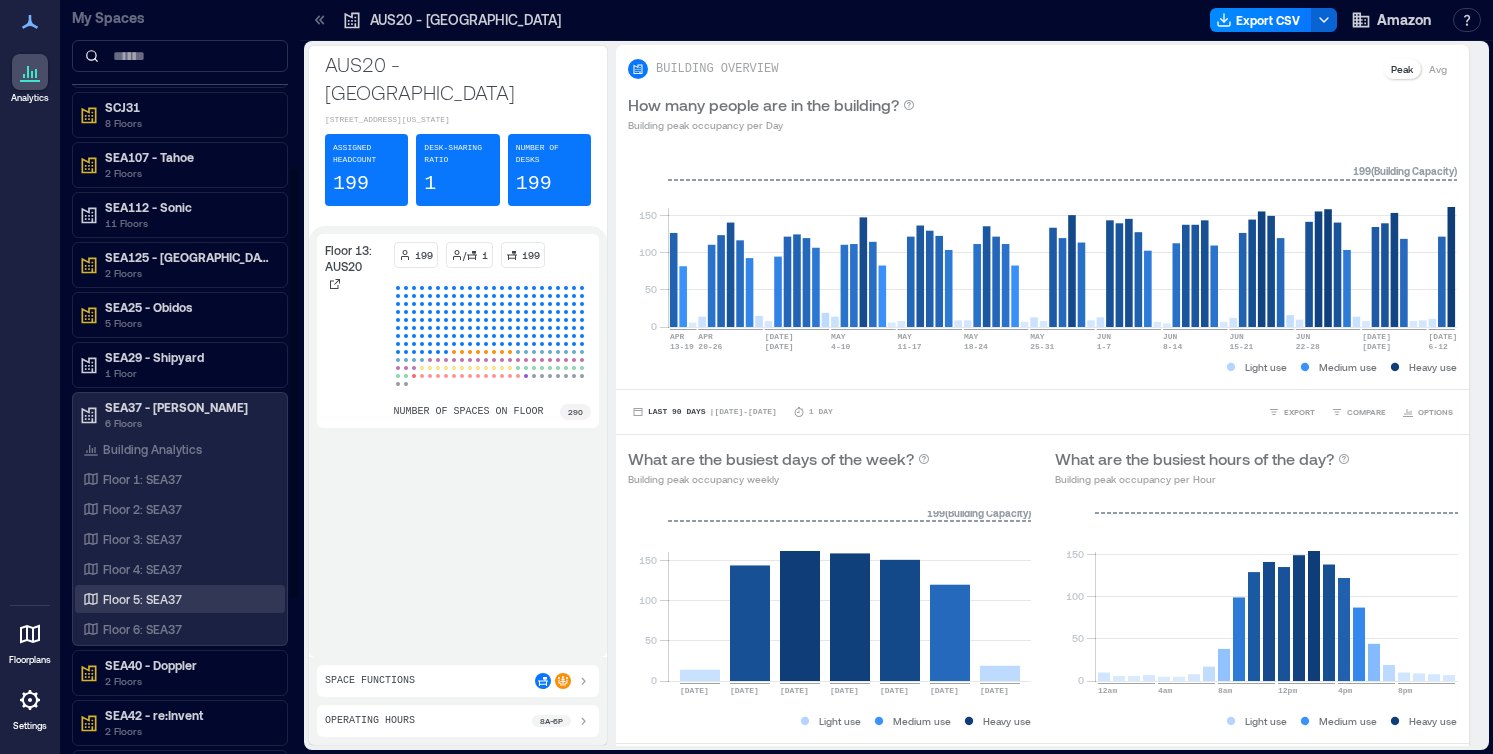 click on "Floor 5: SEA37" at bounding box center [176, 599] 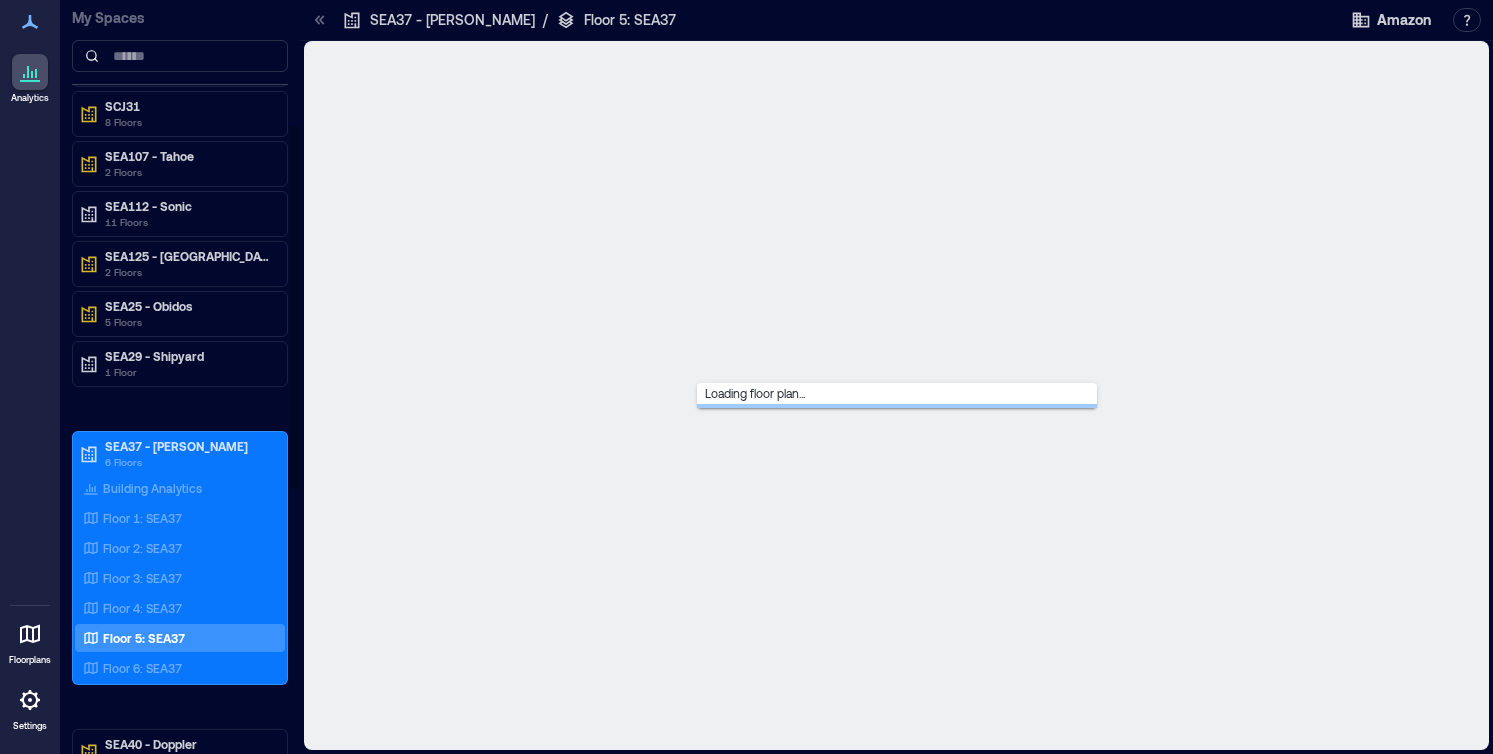 scroll, scrollTop: 255, scrollLeft: 0, axis: vertical 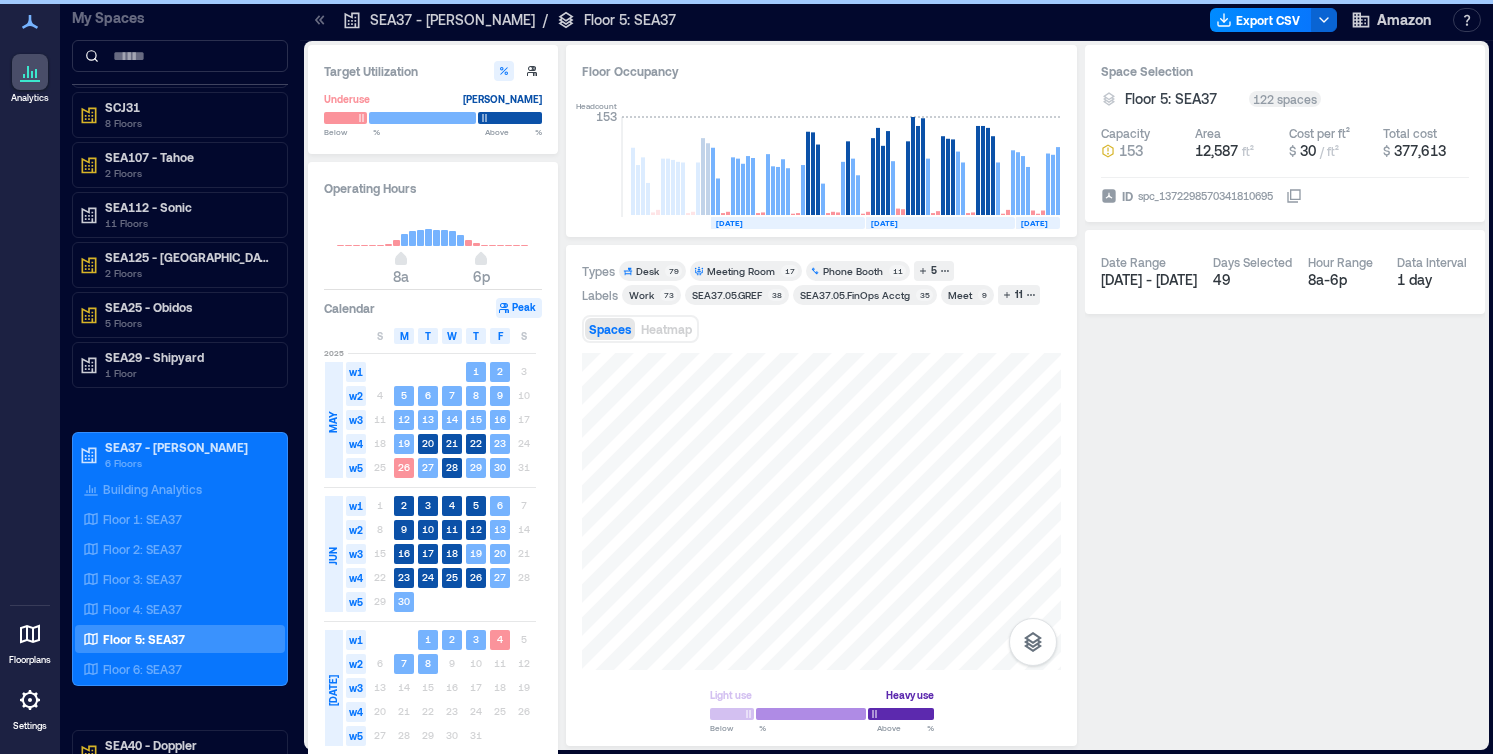 click 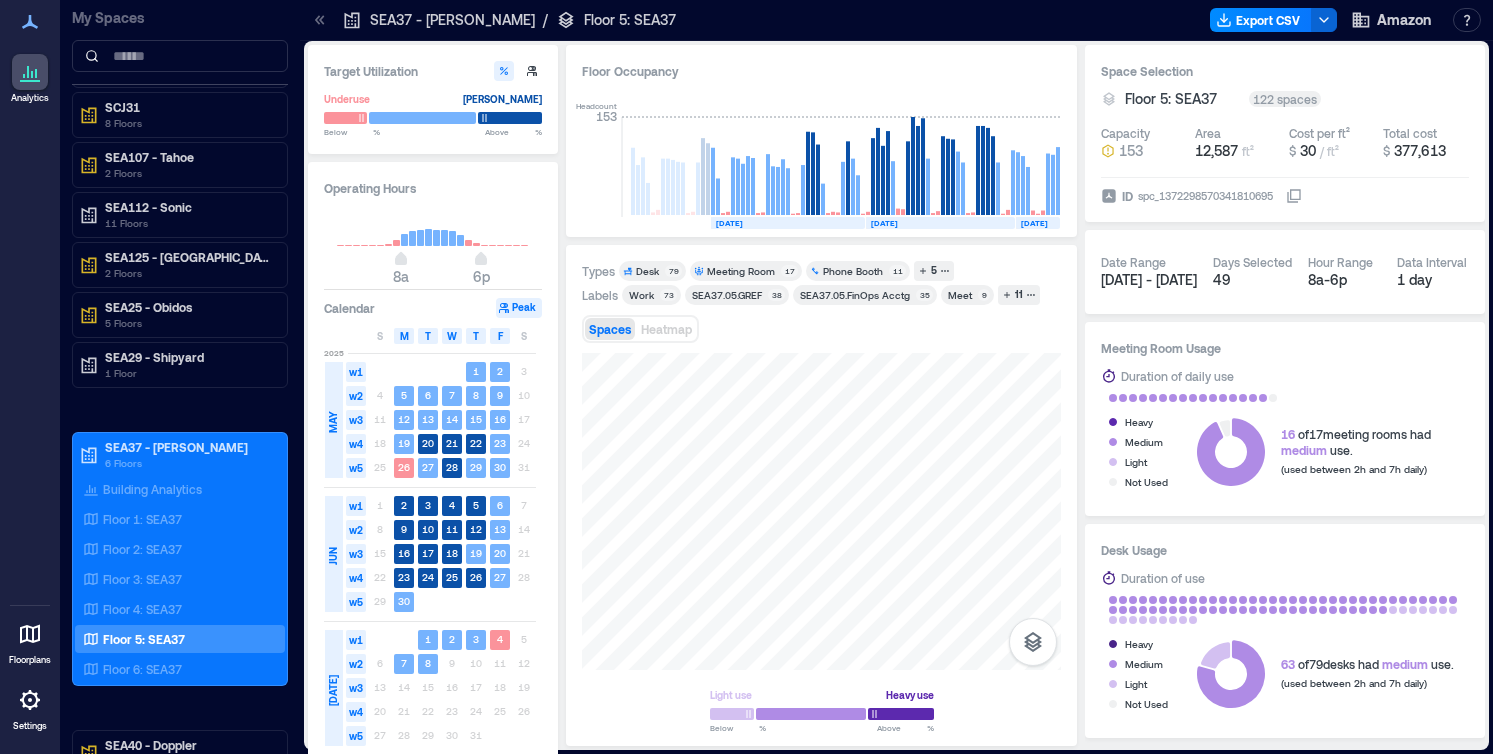 click 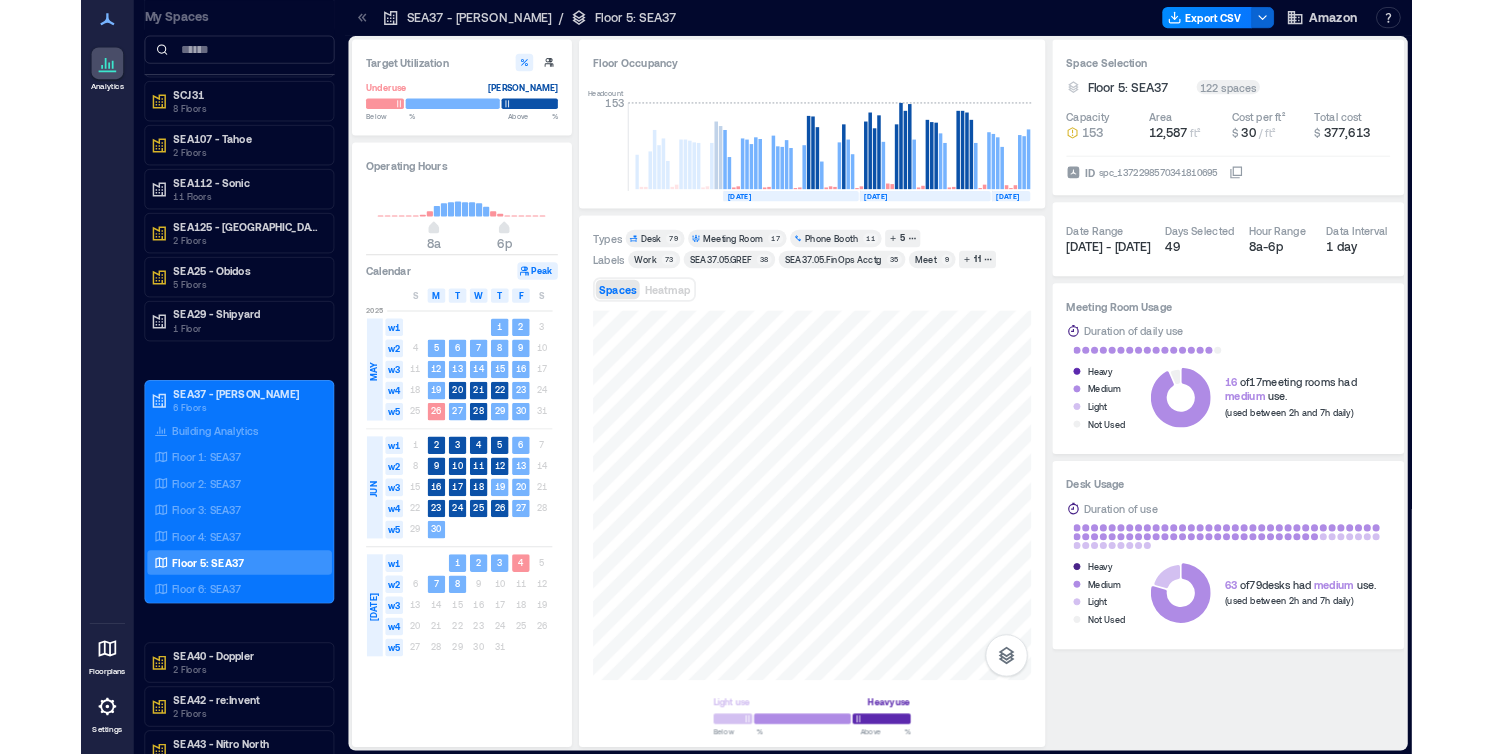 scroll, scrollTop: 0, scrollLeft: 390, axis: horizontal 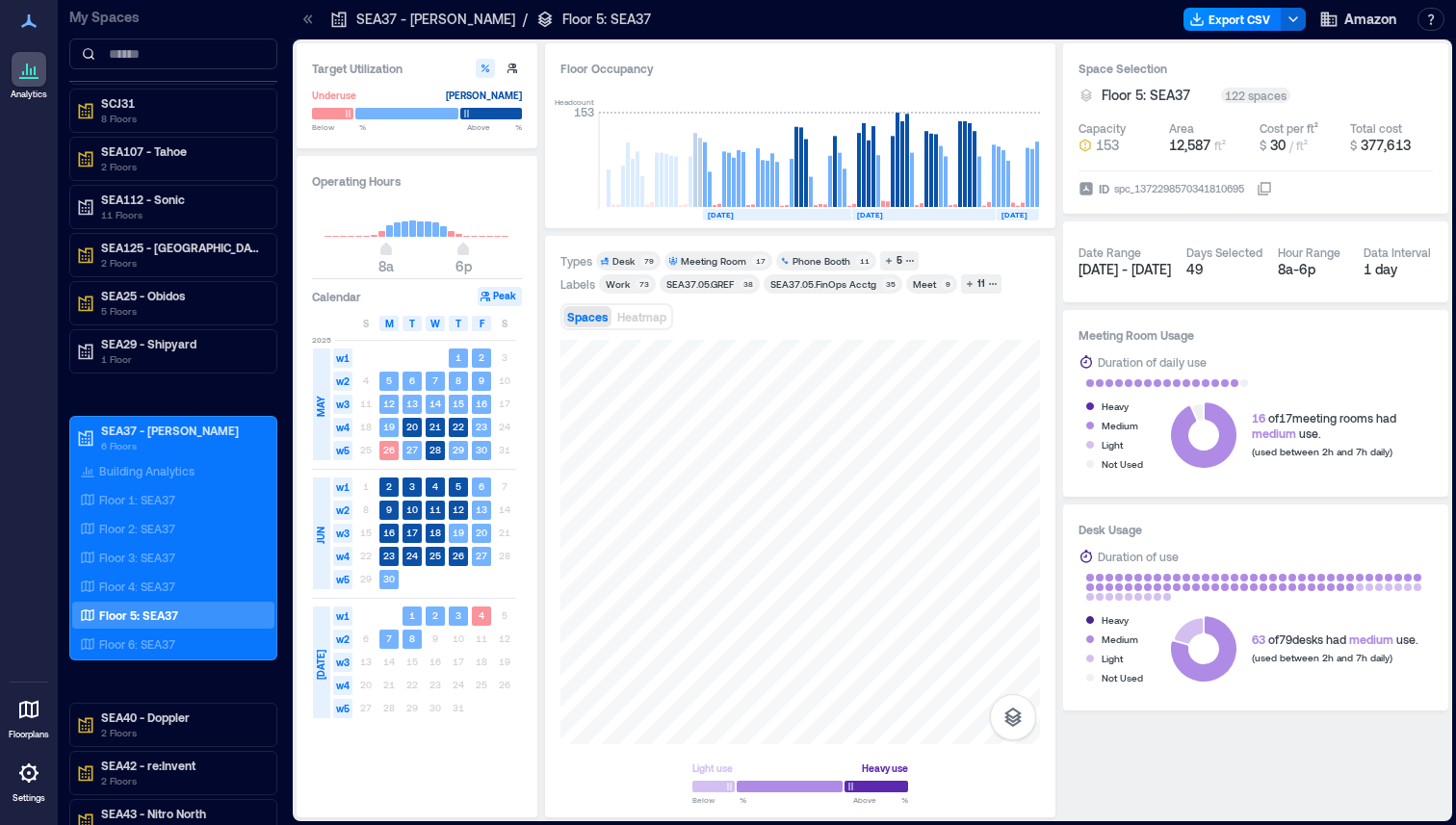 click on "Phone Booth" at bounding box center [821, 261] 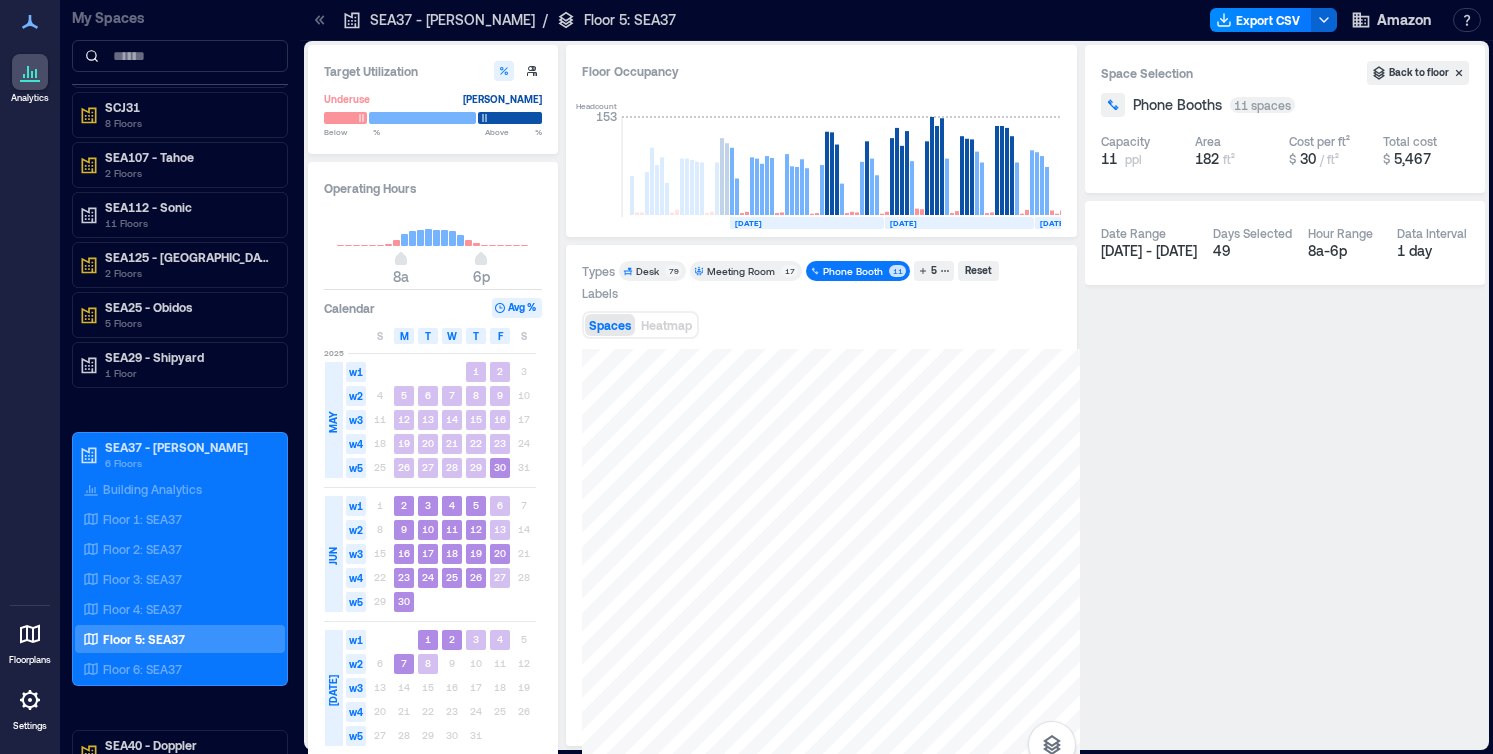 scroll, scrollTop: 0, scrollLeft: 409, axis: horizontal 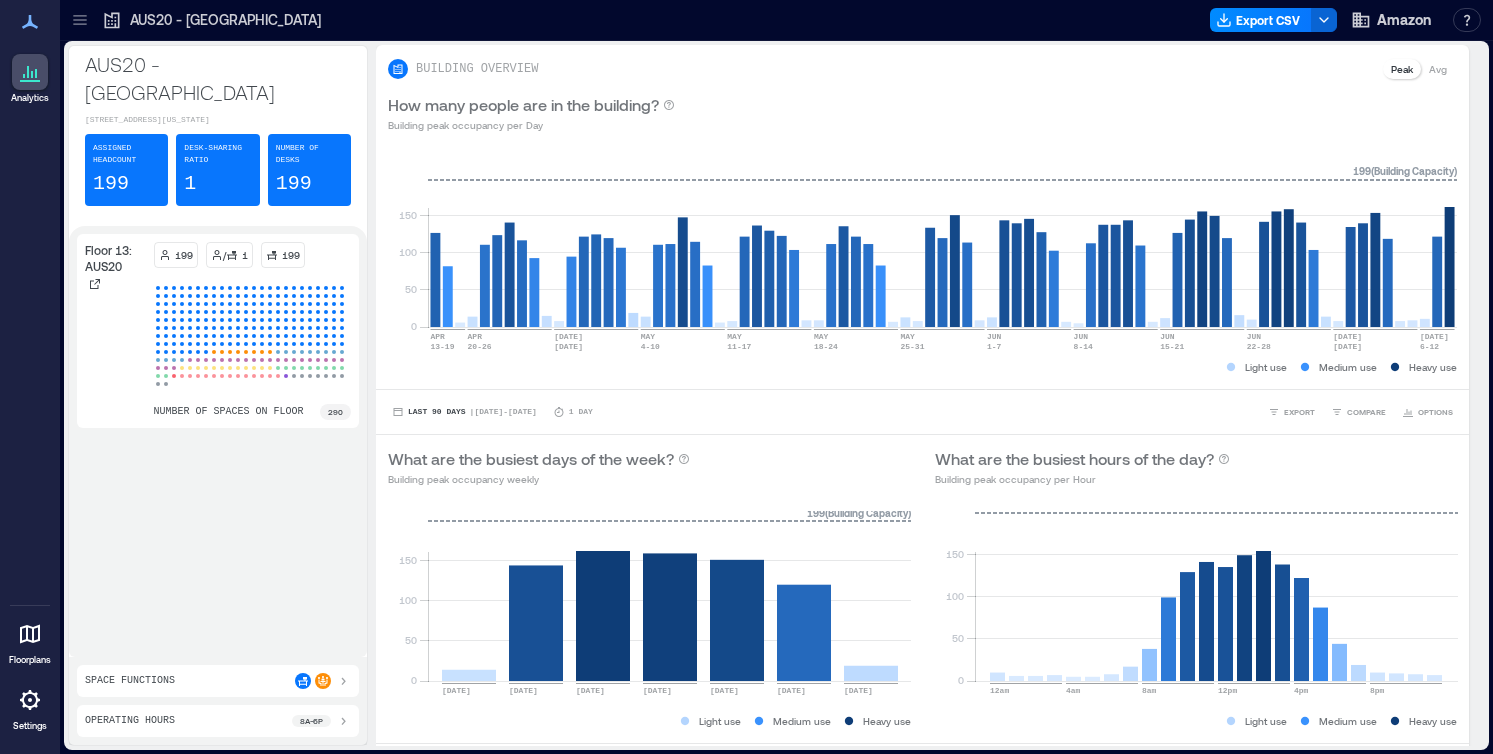 click 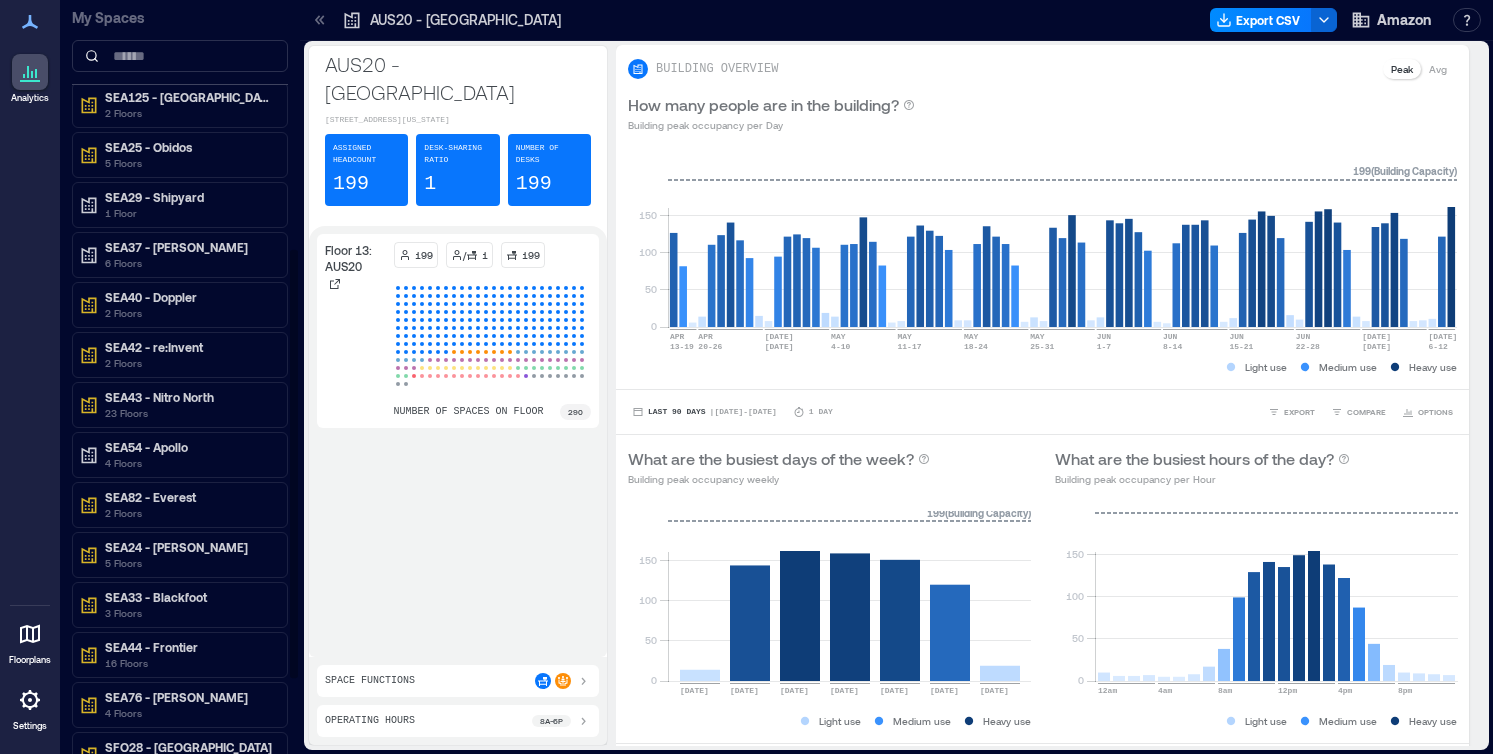 scroll, scrollTop: 418, scrollLeft: 0, axis: vertical 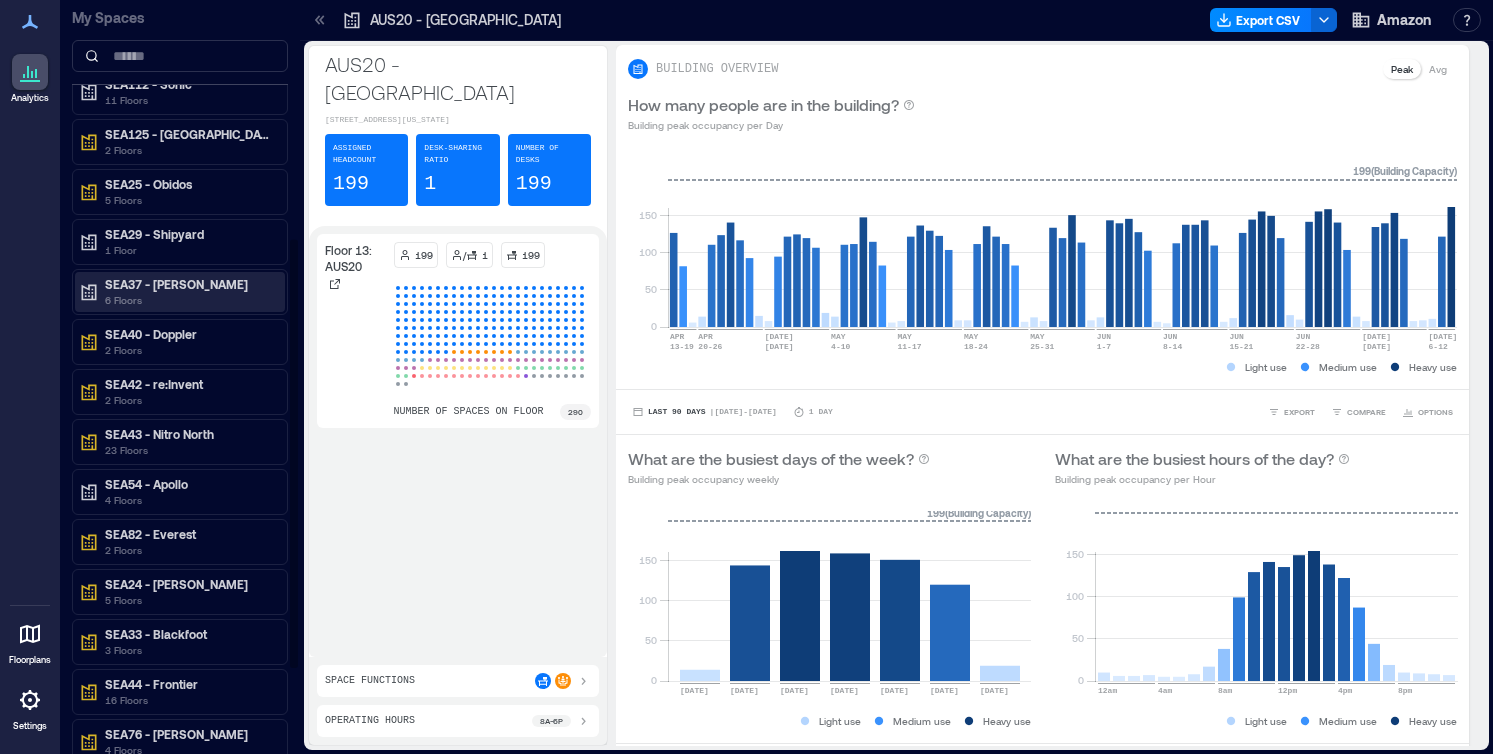 click on "SEA37 - [PERSON_NAME]" at bounding box center [189, 284] 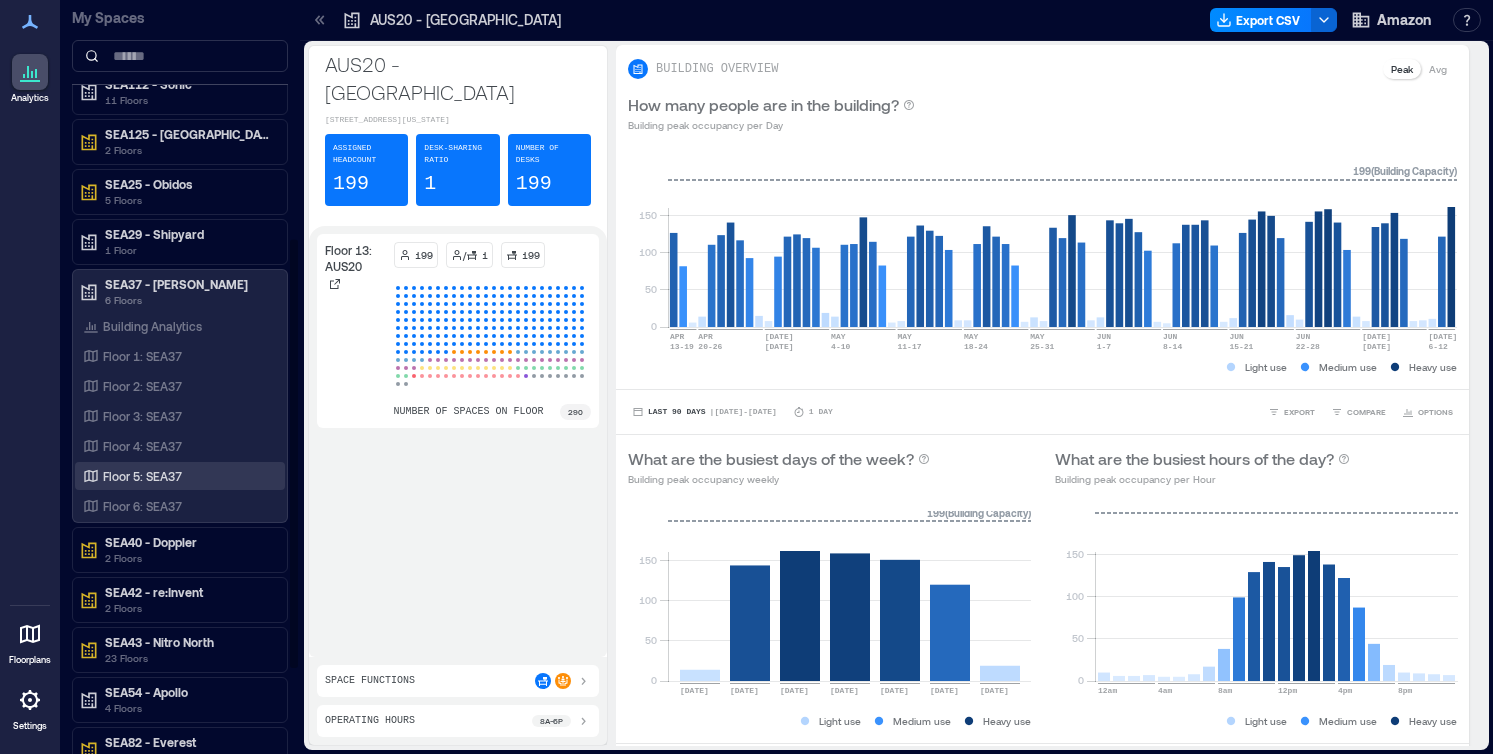 click on "Floor 5: SEA37" at bounding box center (176, 476) 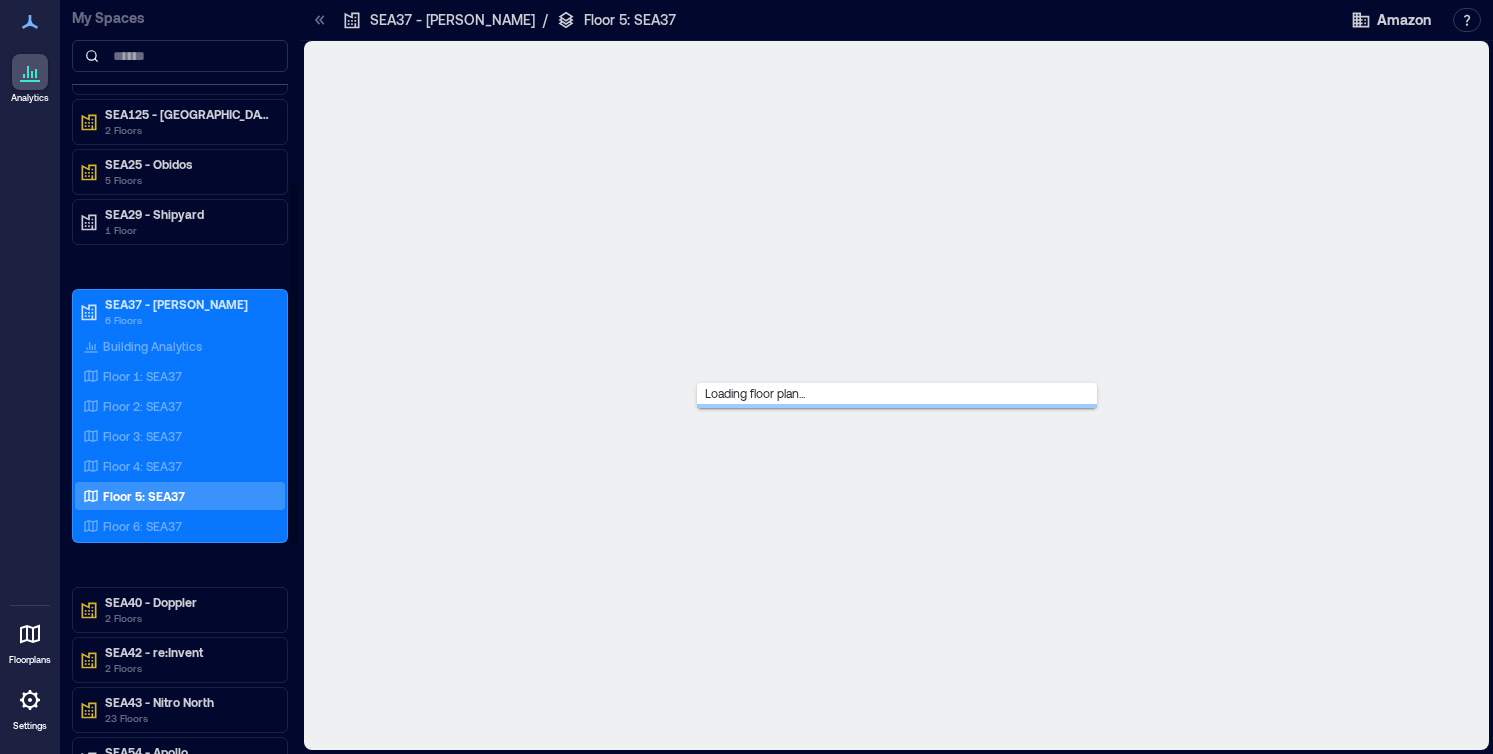 scroll, scrollTop: 378, scrollLeft: 0, axis: vertical 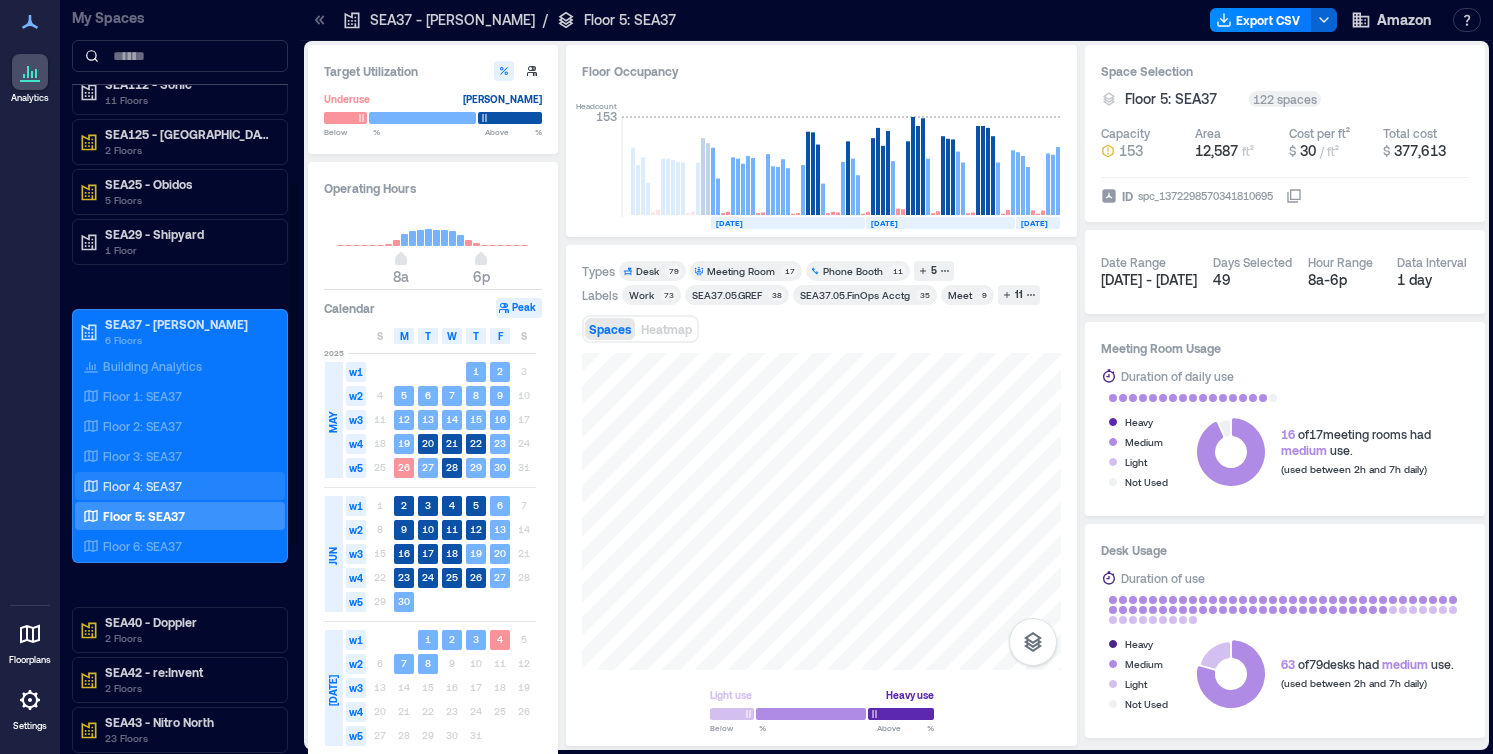 click on "Floor 4: SEA37" at bounding box center [142, 486] 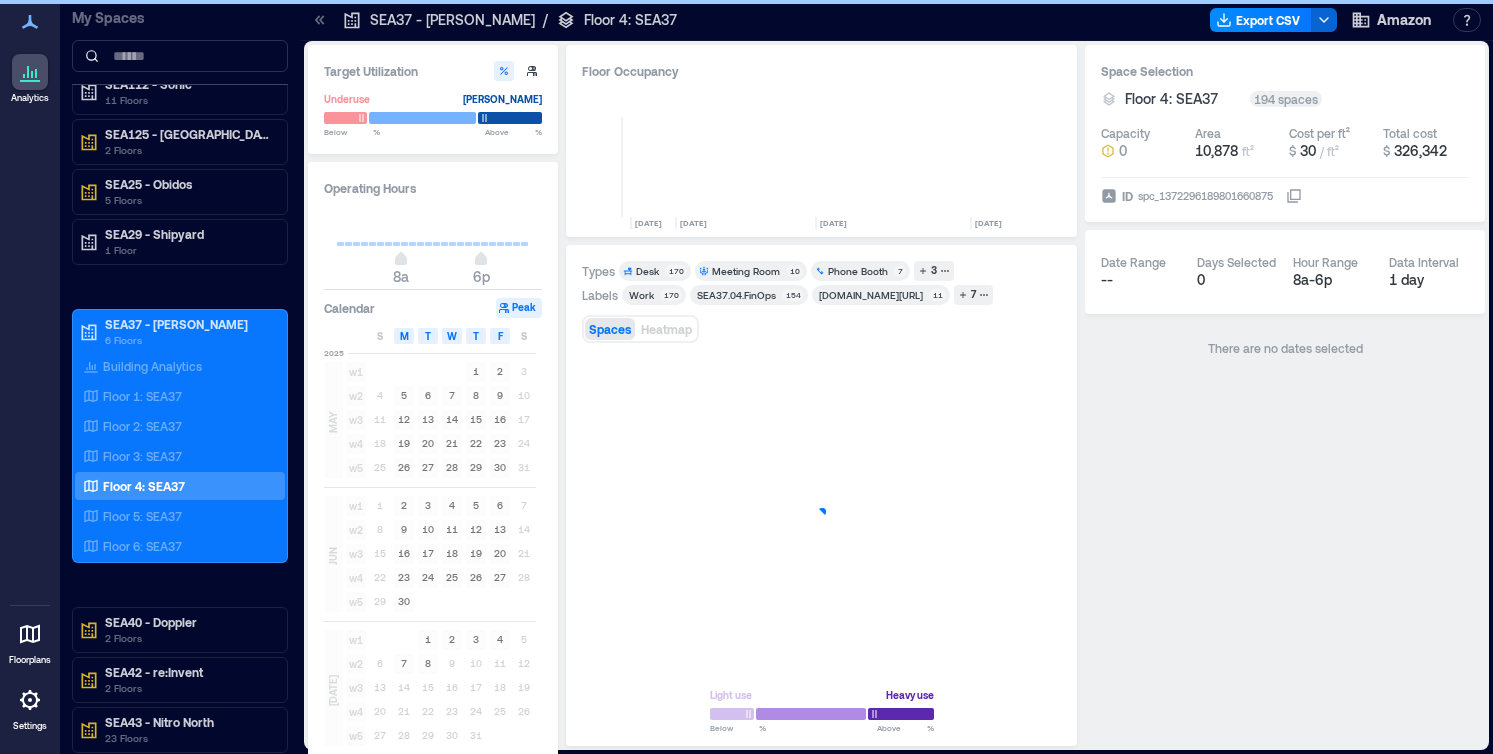 scroll, scrollTop: 0, scrollLeft: 409, axis: horizontal 